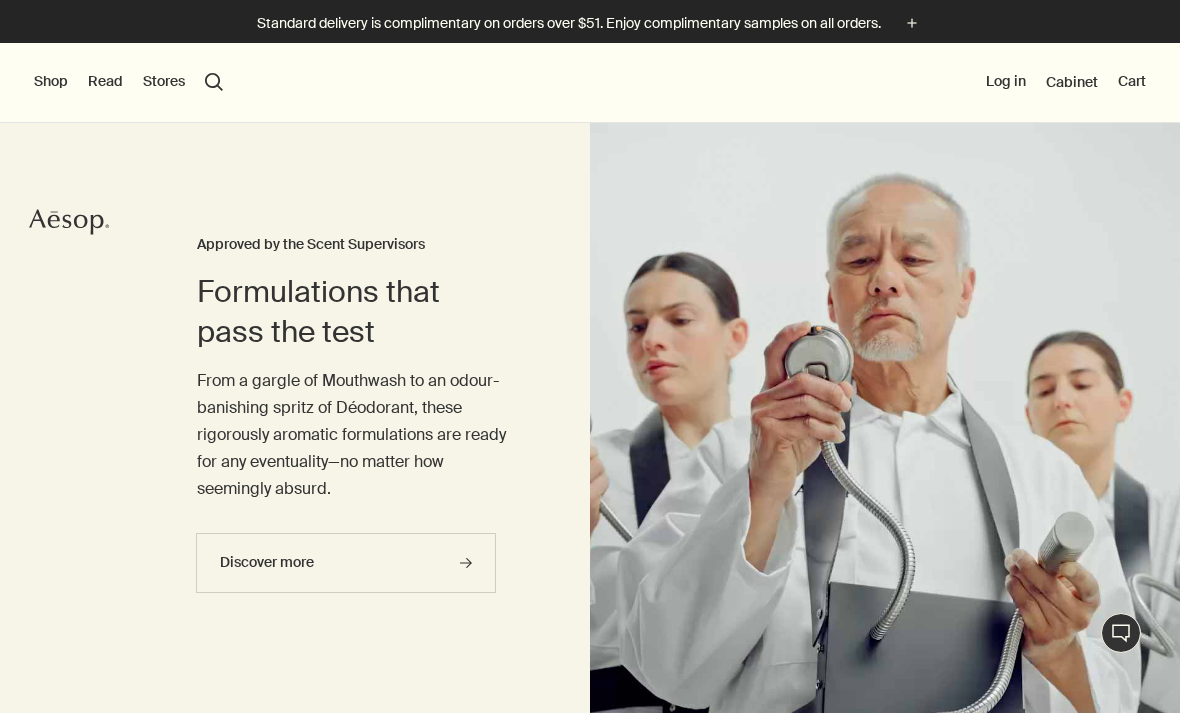scroll, scrollTop: 0, scrollLeft: 0, axis: both 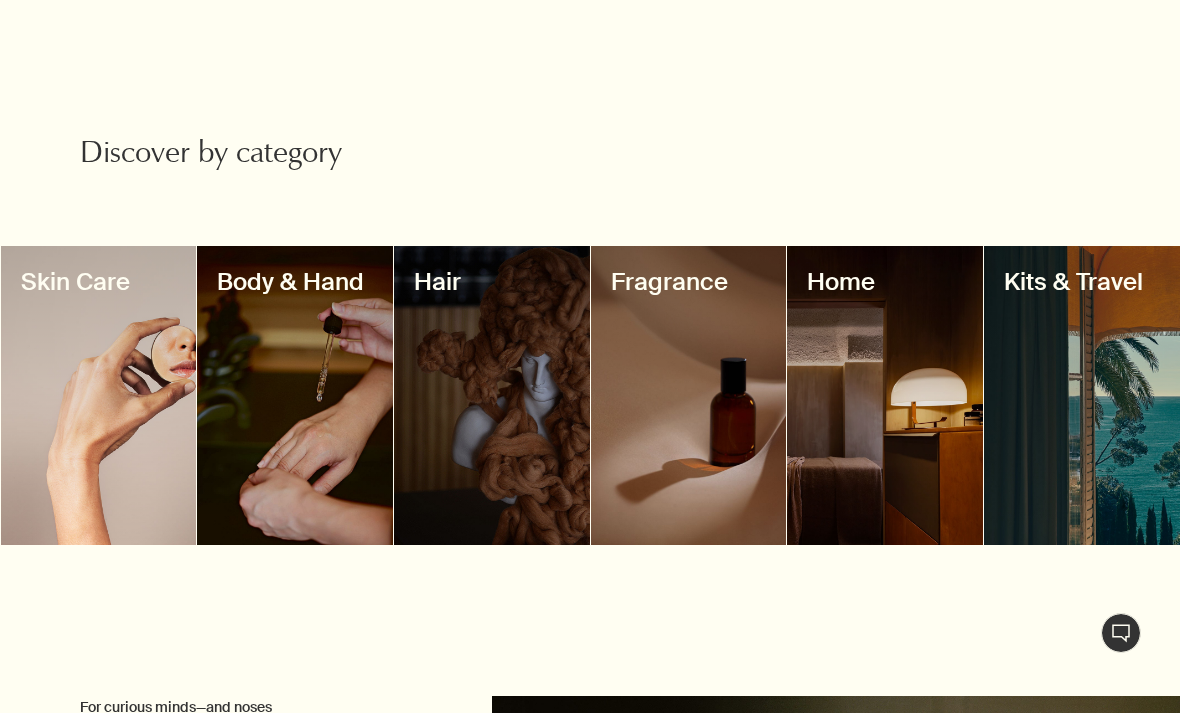 click at bounding box center [99, 395] 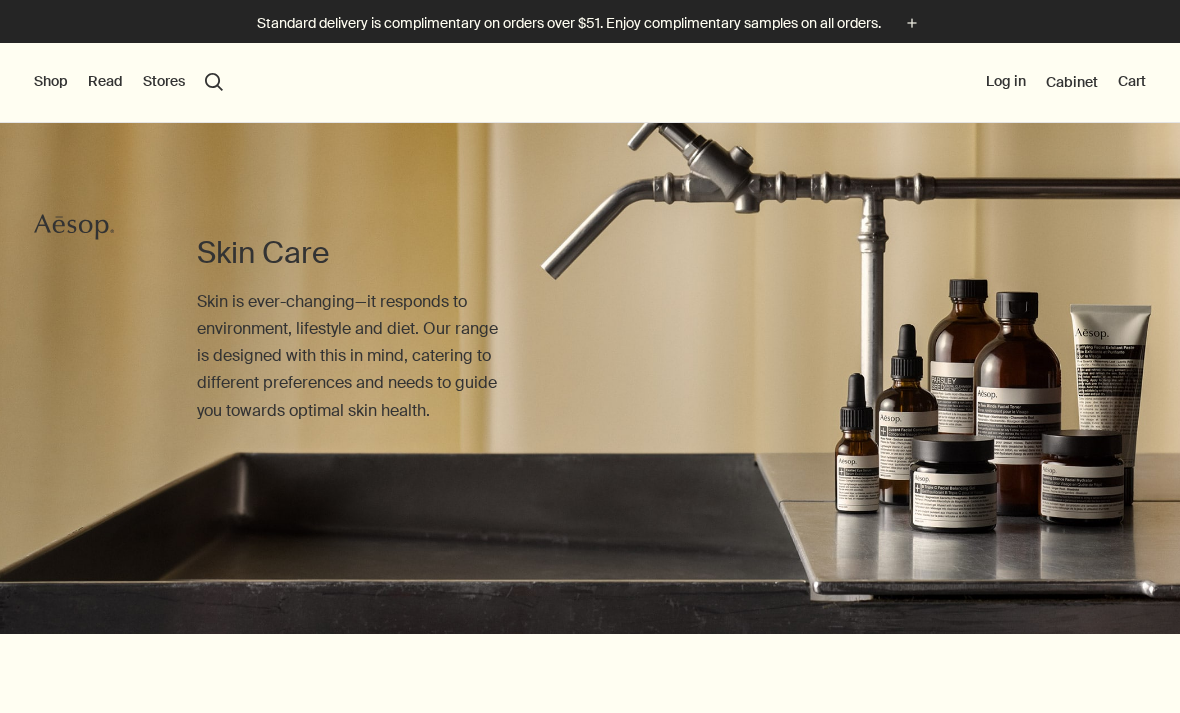 scroll, scrollTop: 0, scrollLeft: 0, axis: both 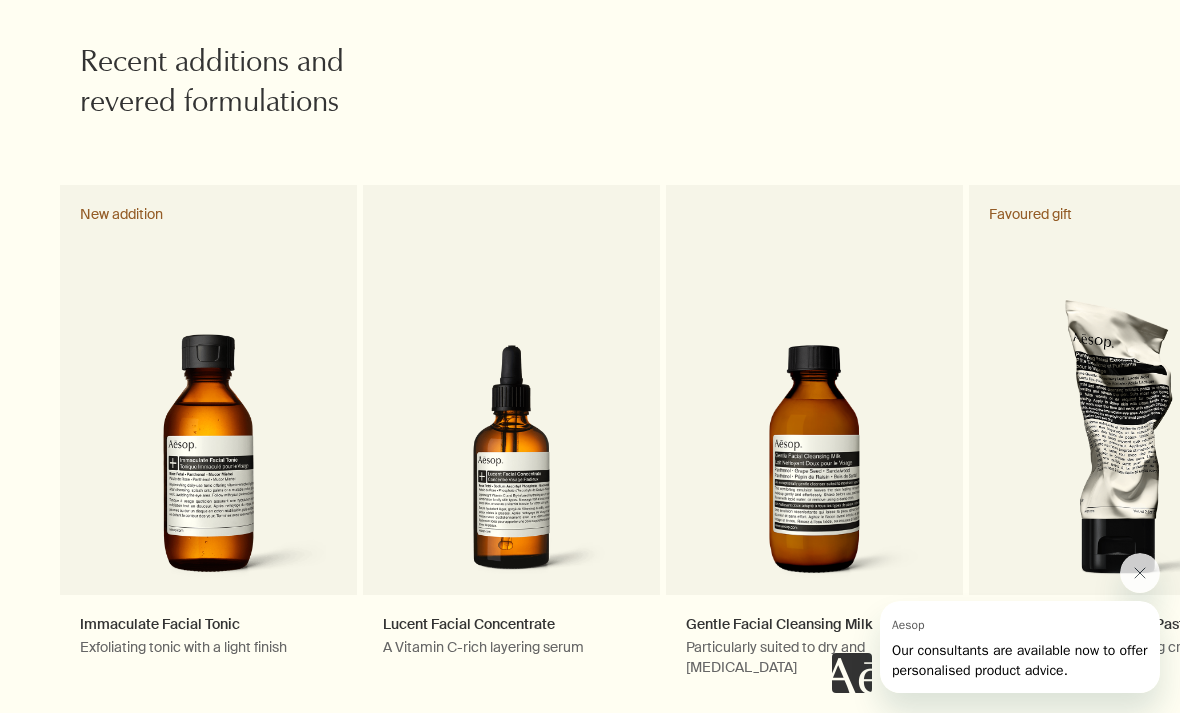 click on "chevron" at bounding box center [1220, 432] 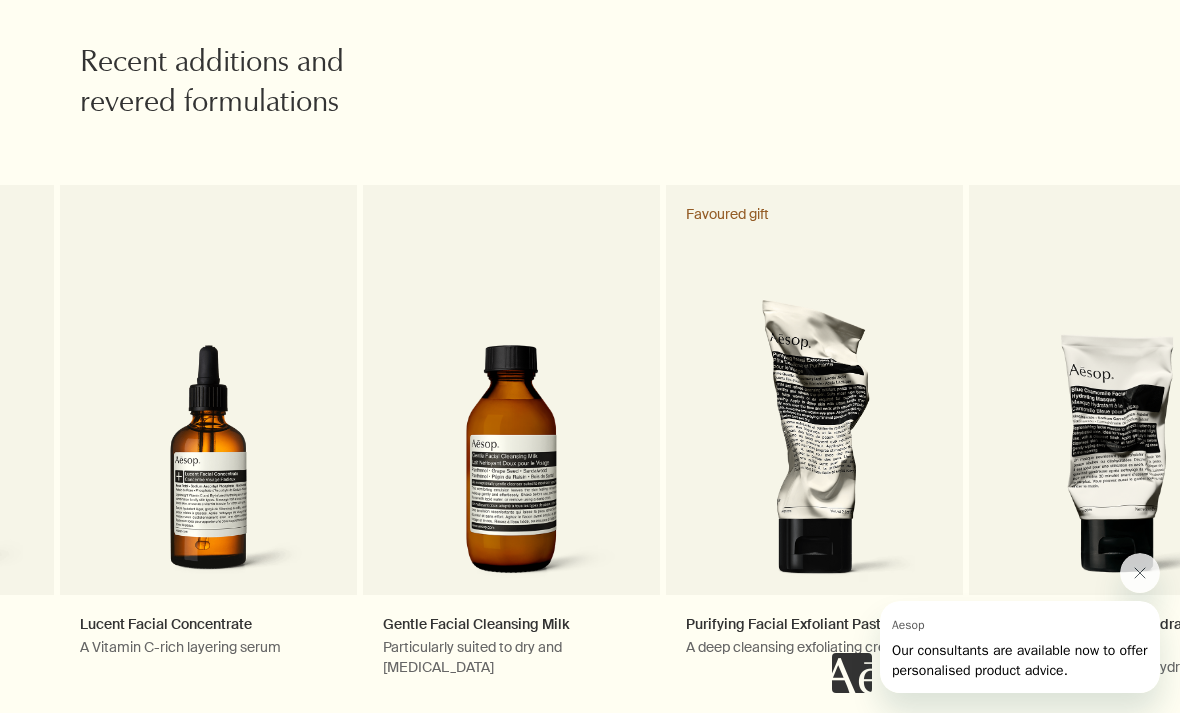 click on "chevron" at bounding box center [1220, 432] 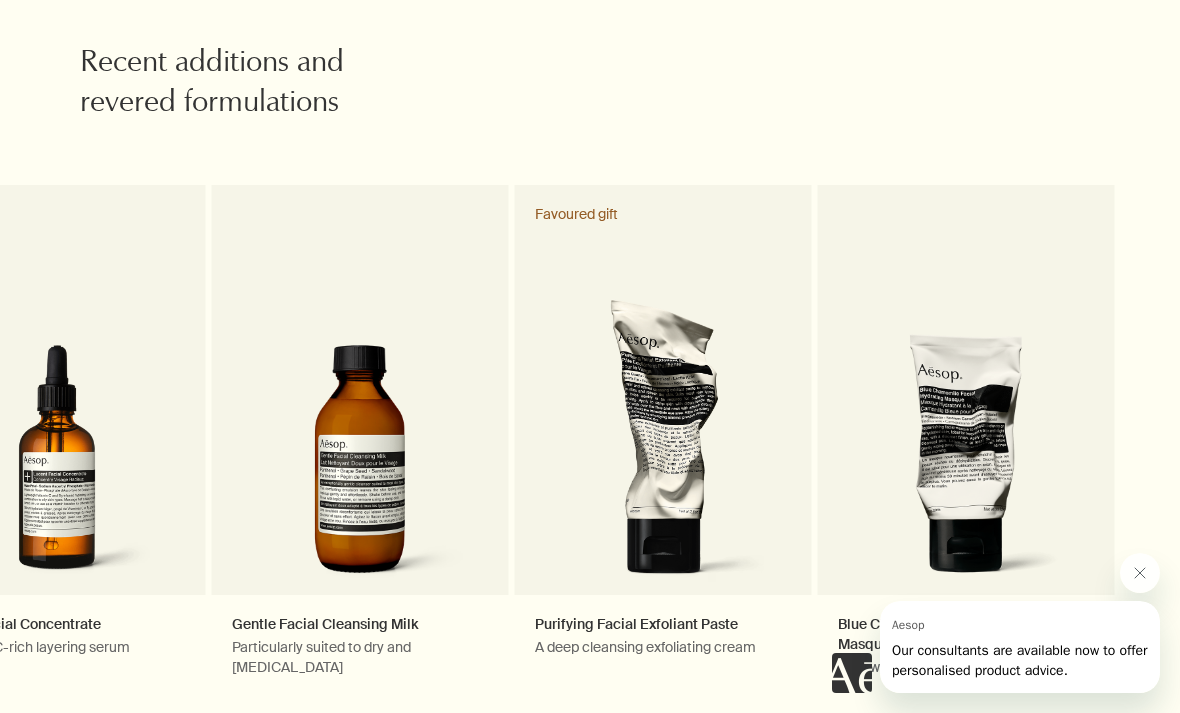 click on "chevron" at bounding box center [1220, 432] 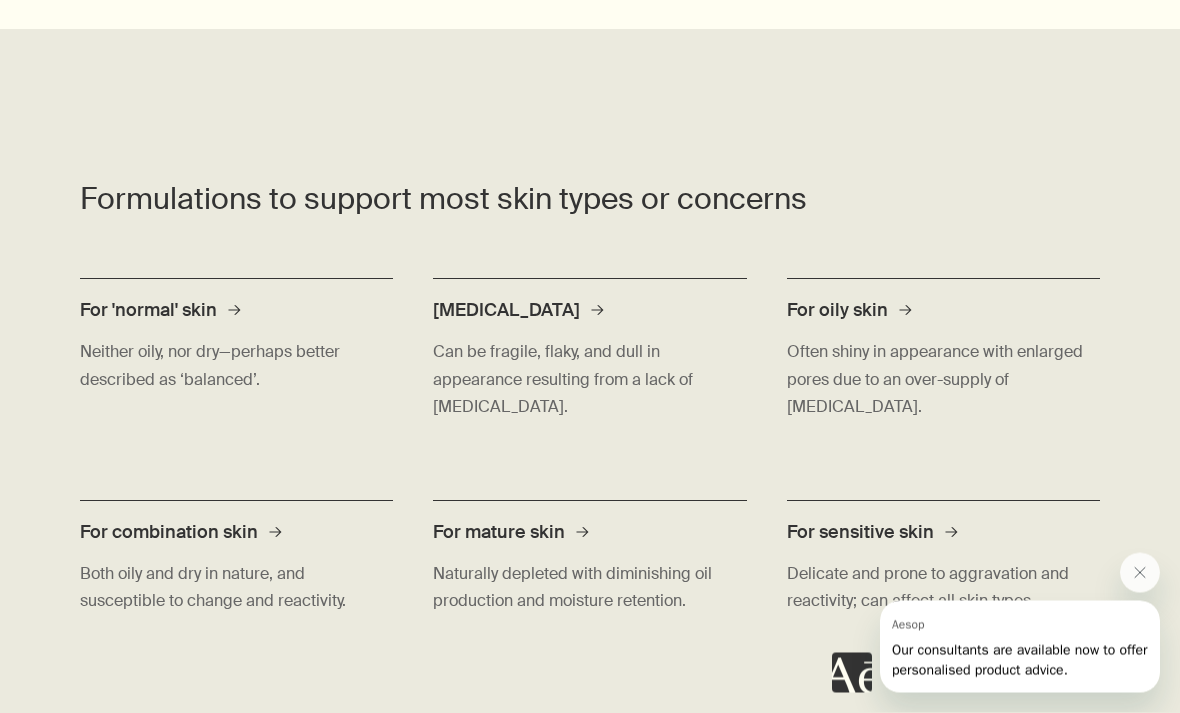scroll, scrollTop: 3727, scrollLeft: 0, axis: vertical 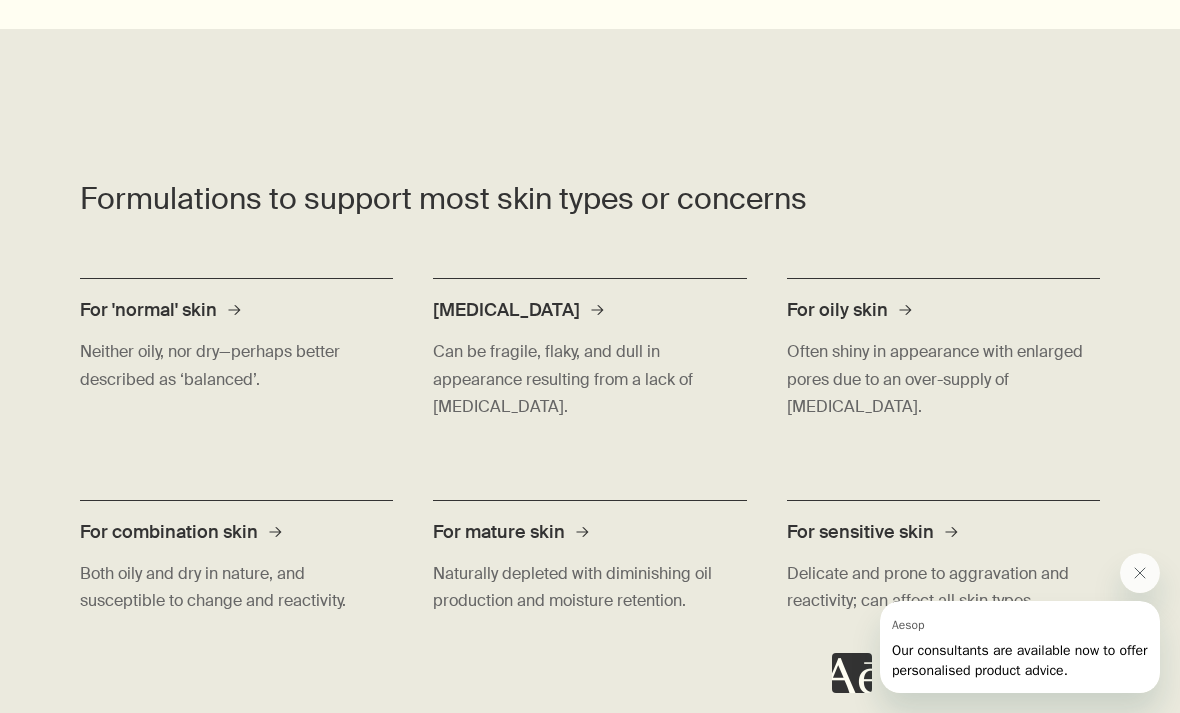 click on "Naturally depleted with diminishing oil production and moisture retention." at bounding box center [589, 587] 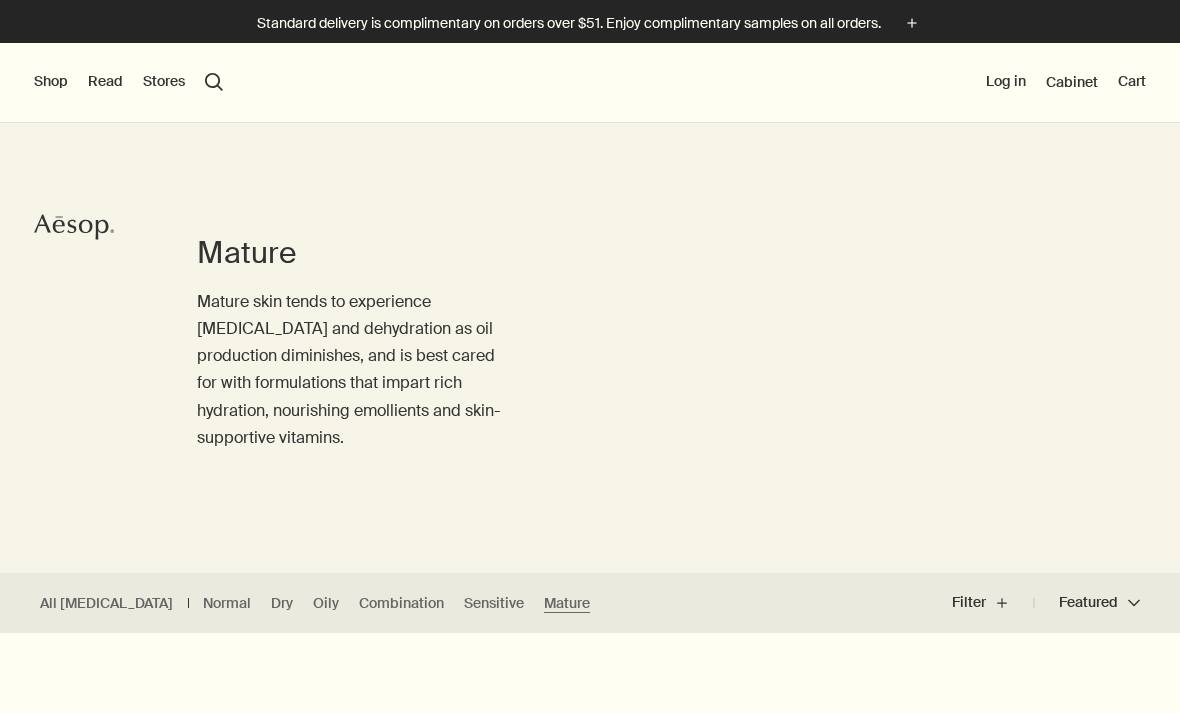 scroll, scrollTop: 0, scrollLeft: 0, axis: both 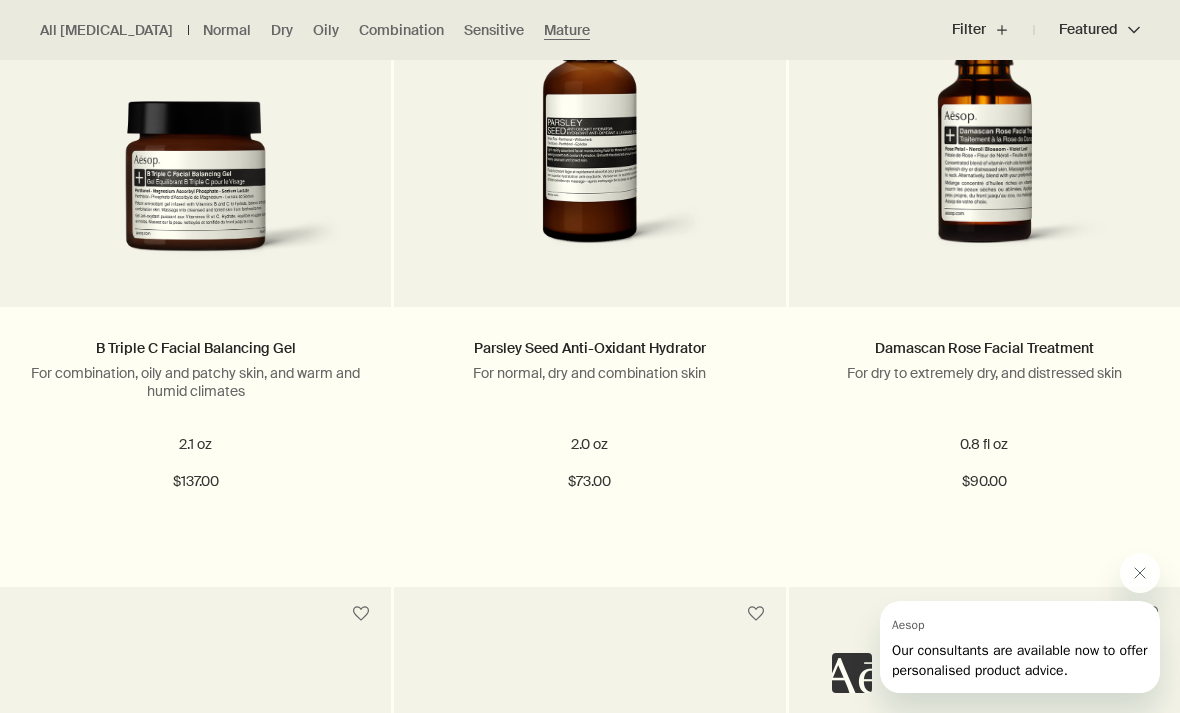 click on "For normal, dry and combination skin" at bounding box center [589, 373] 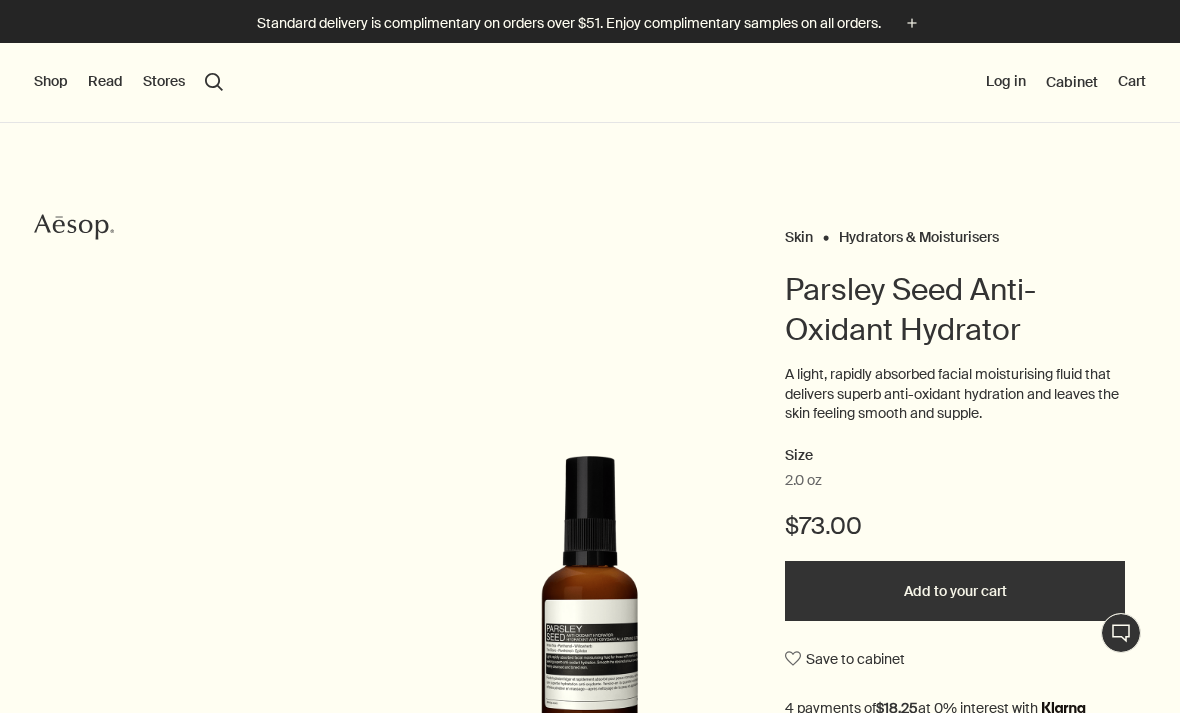 scroll, scrollTop: 0, scrollLeft: 0, axis: both 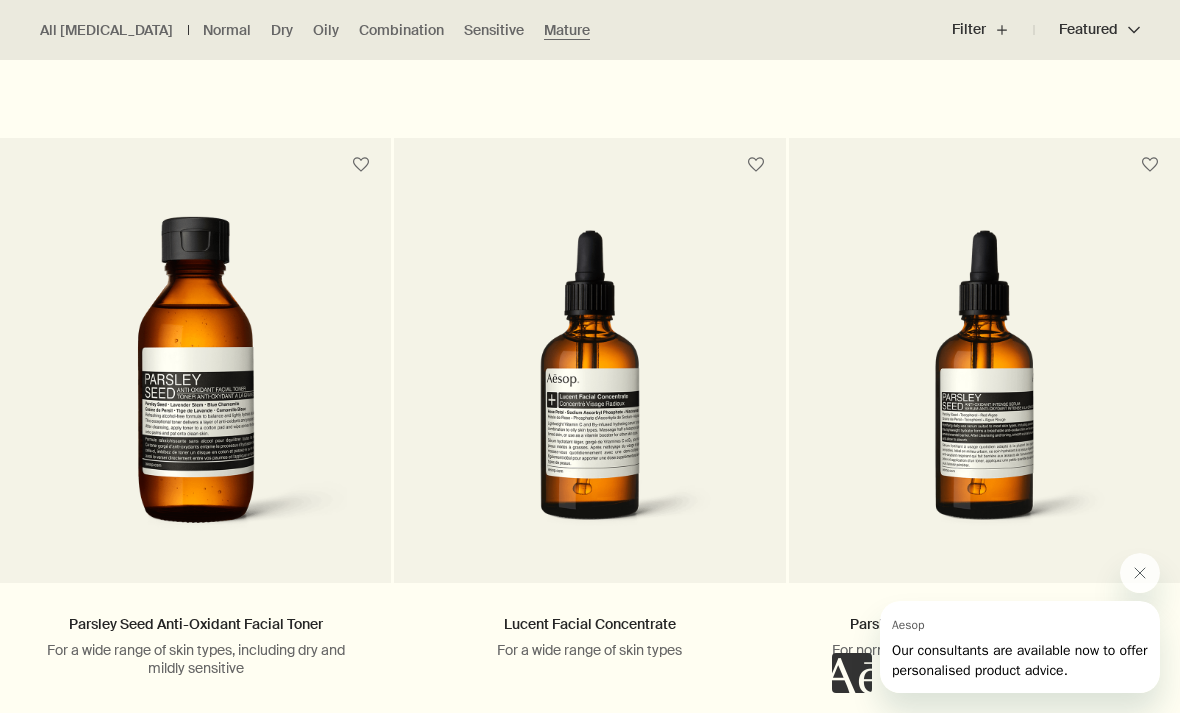 click 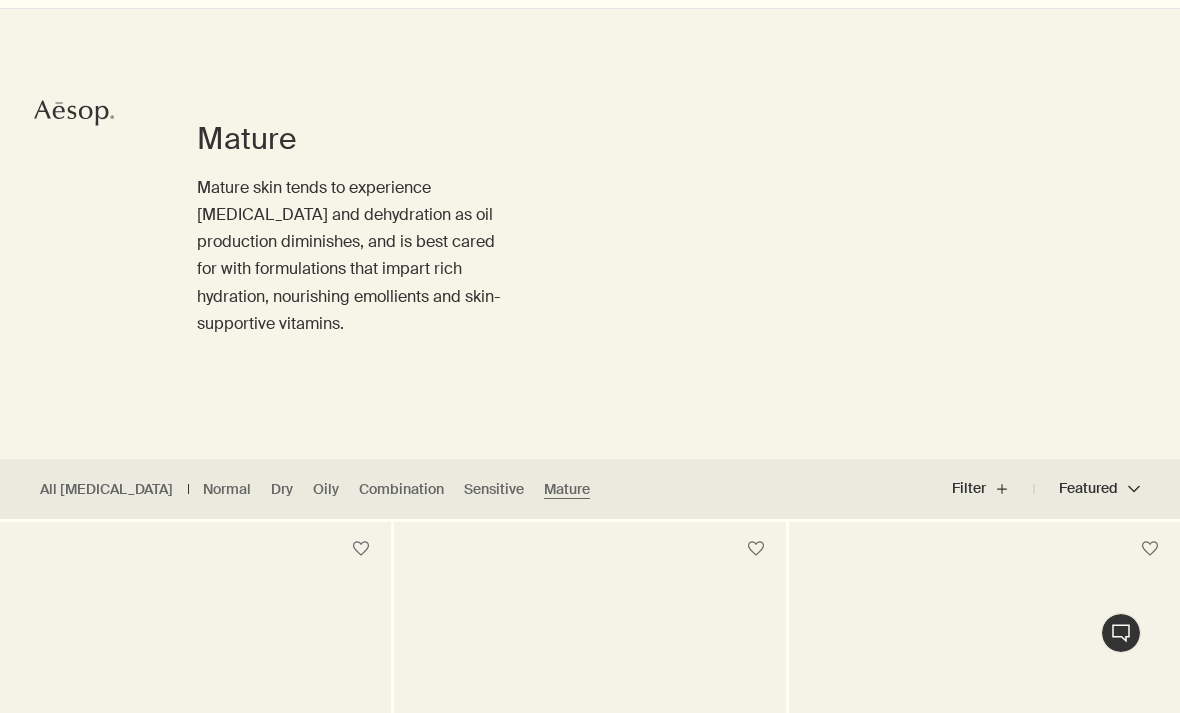 scroll, scrollTop: 0, scrollLeft: 0, axis: both 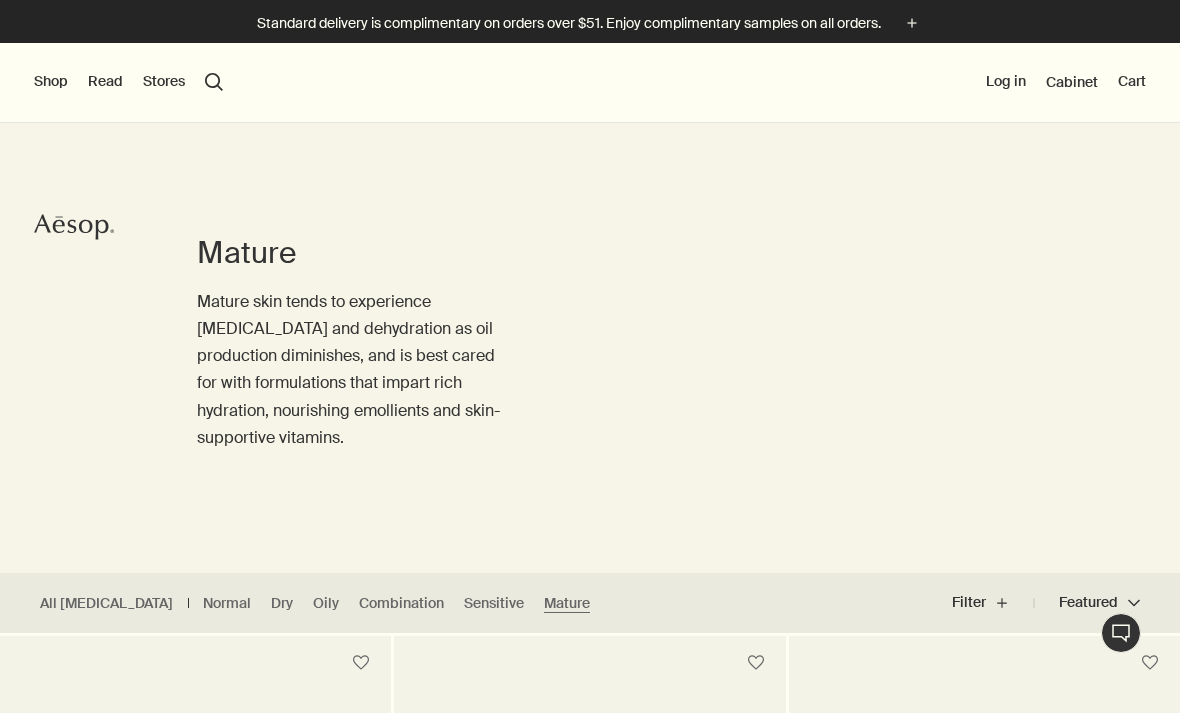 click on "Shop" at bounding box center [51, 82] 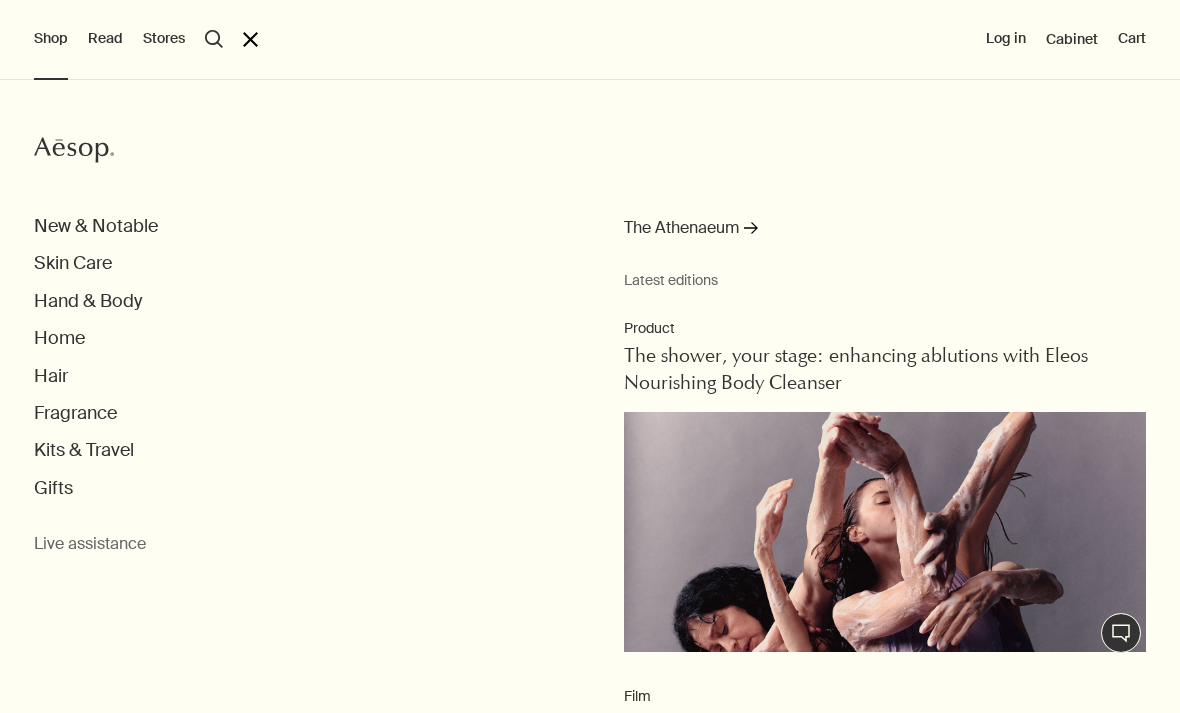 click on "Skin Care" at bounding box center [73, 263] 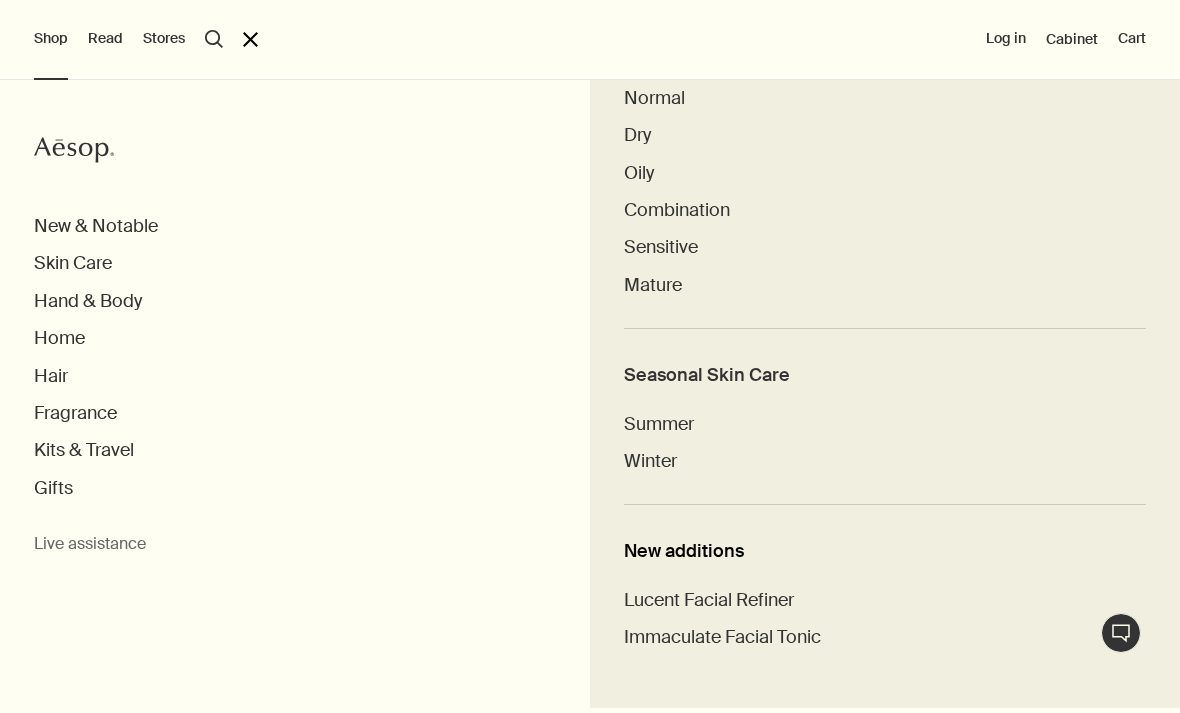 scroll, scrollTop: 1024, scrollLeft: 0, axis: vertical 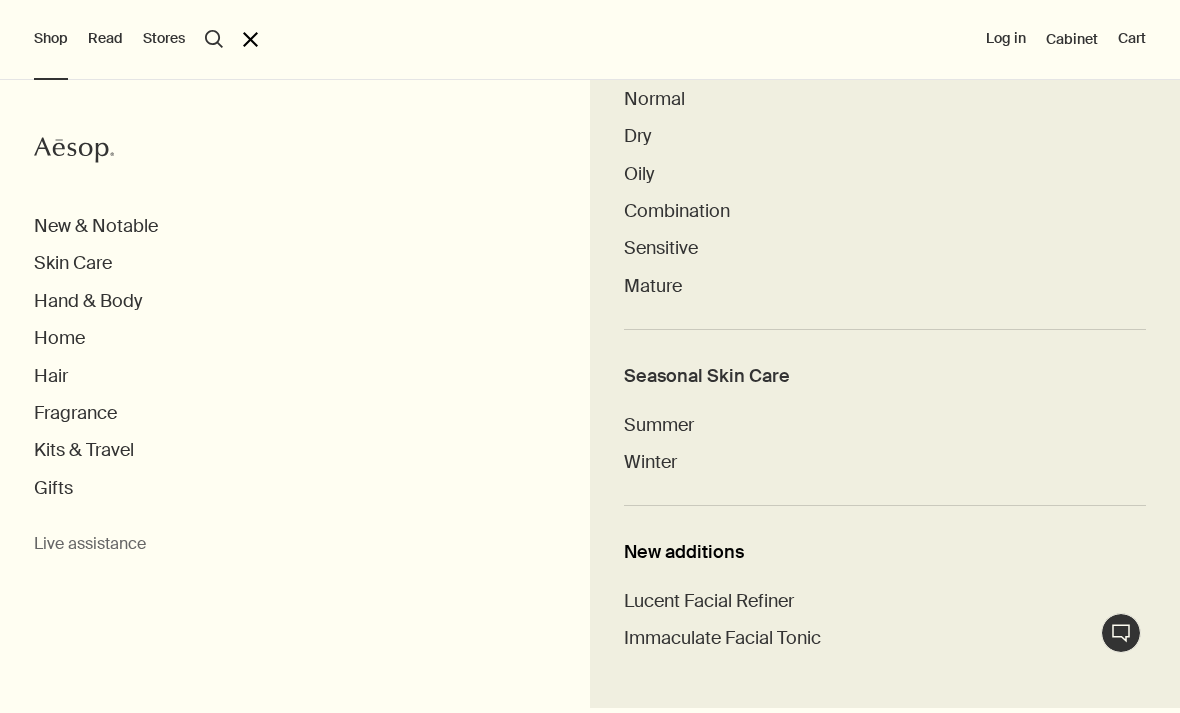 click on "Lucent Facial Refiner" at bounding box center [709, 601] 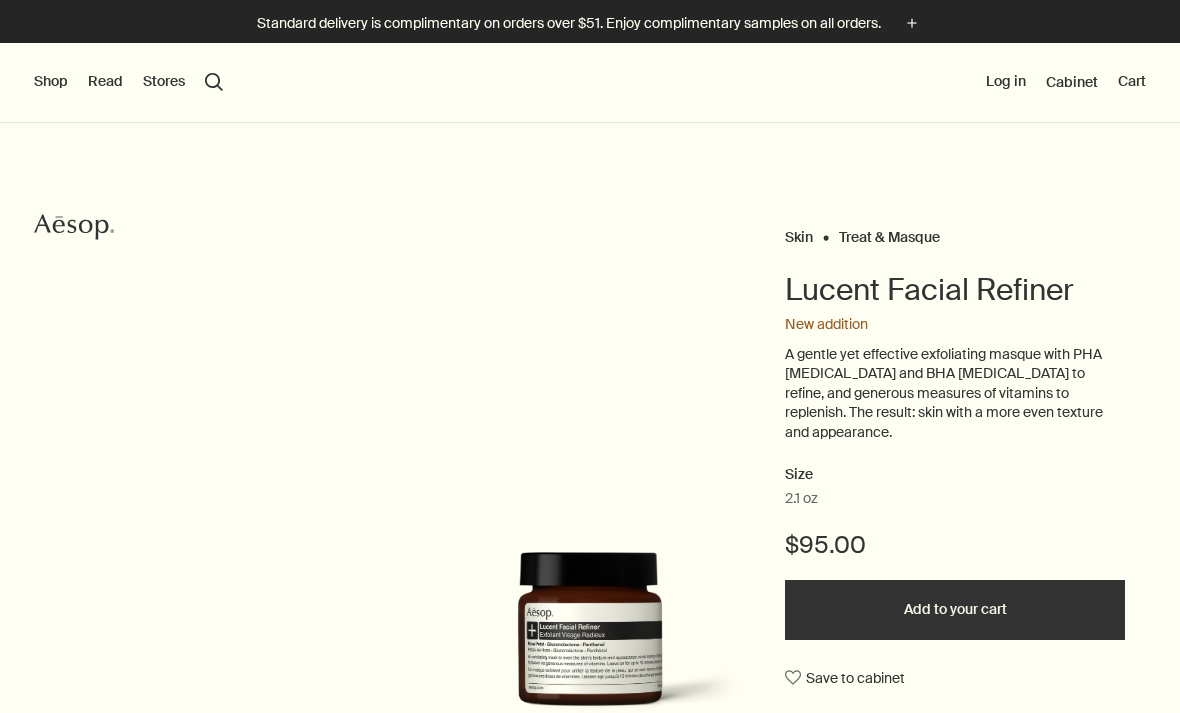scroll, scrollTop: 0, scrollLeft: 0, axis: both 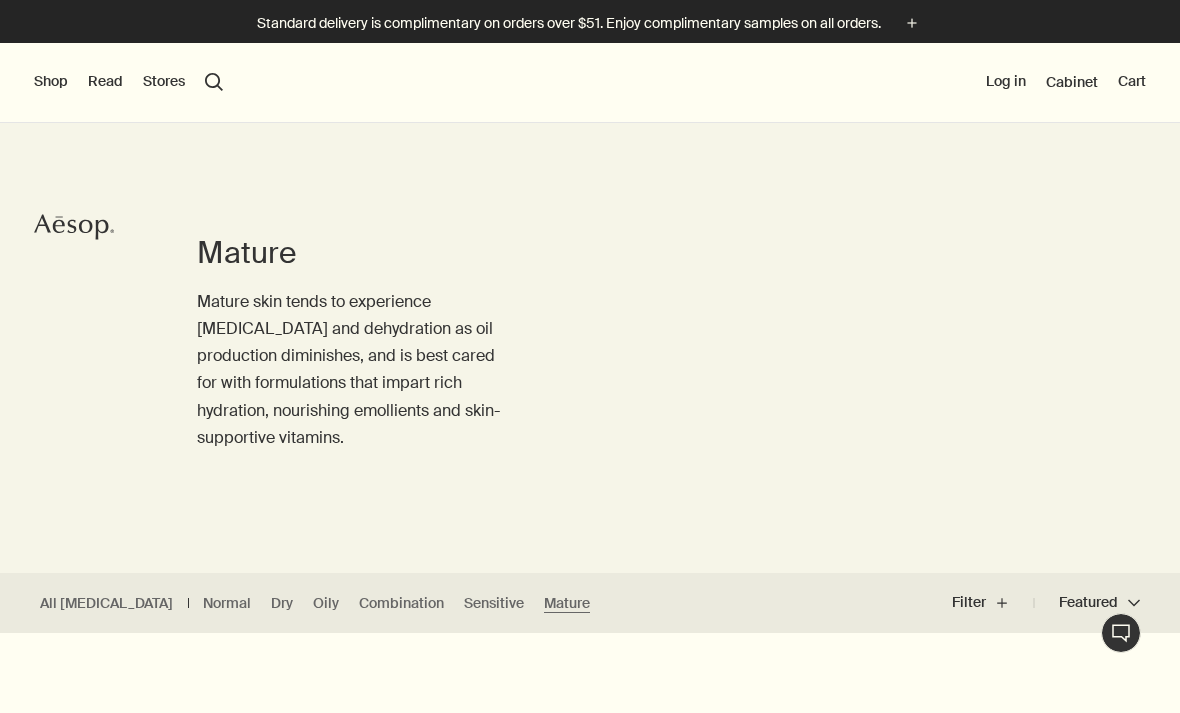 click on "Dry" at bounding box center [282, 603] 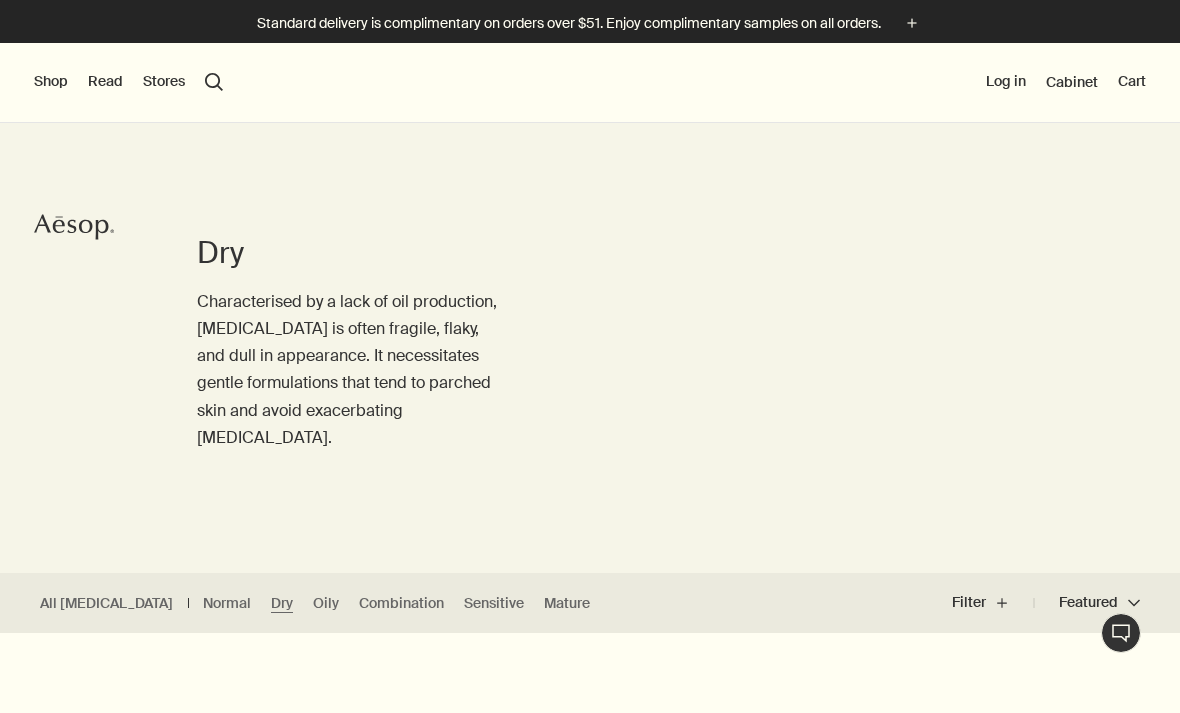 click on "Normal" at bounding box center (227, 603) 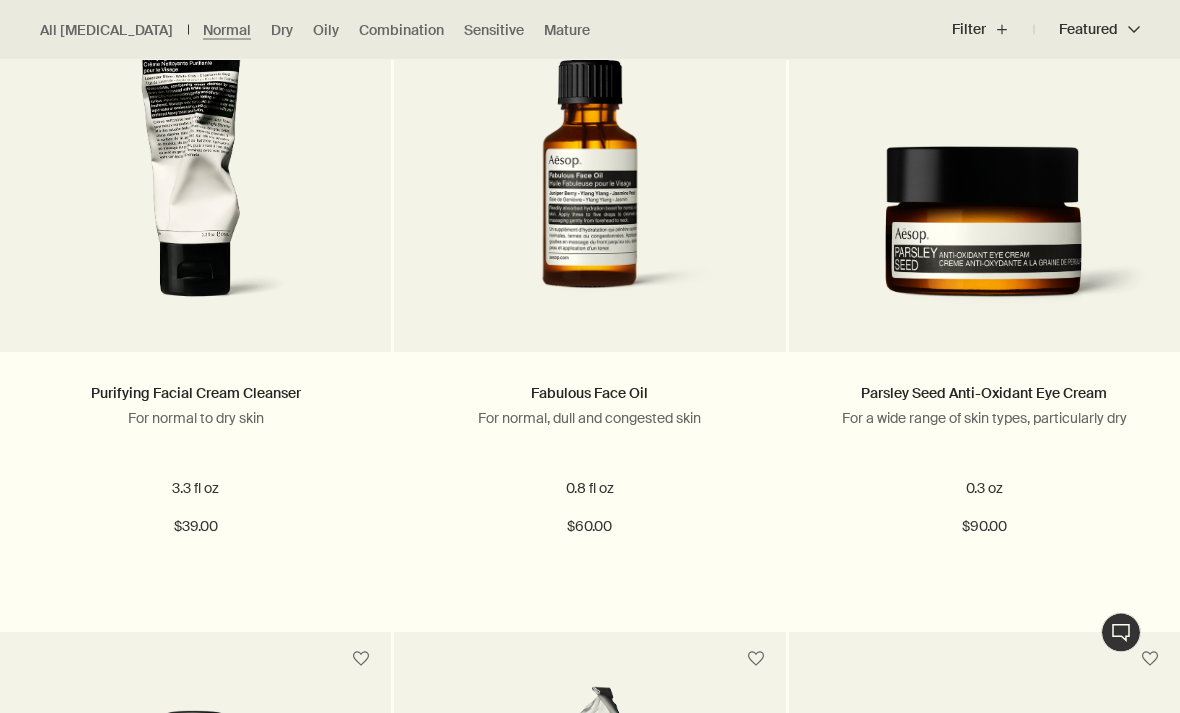 scroll, scrollTop: 2179, scrollLeft: 0, axis: vertical 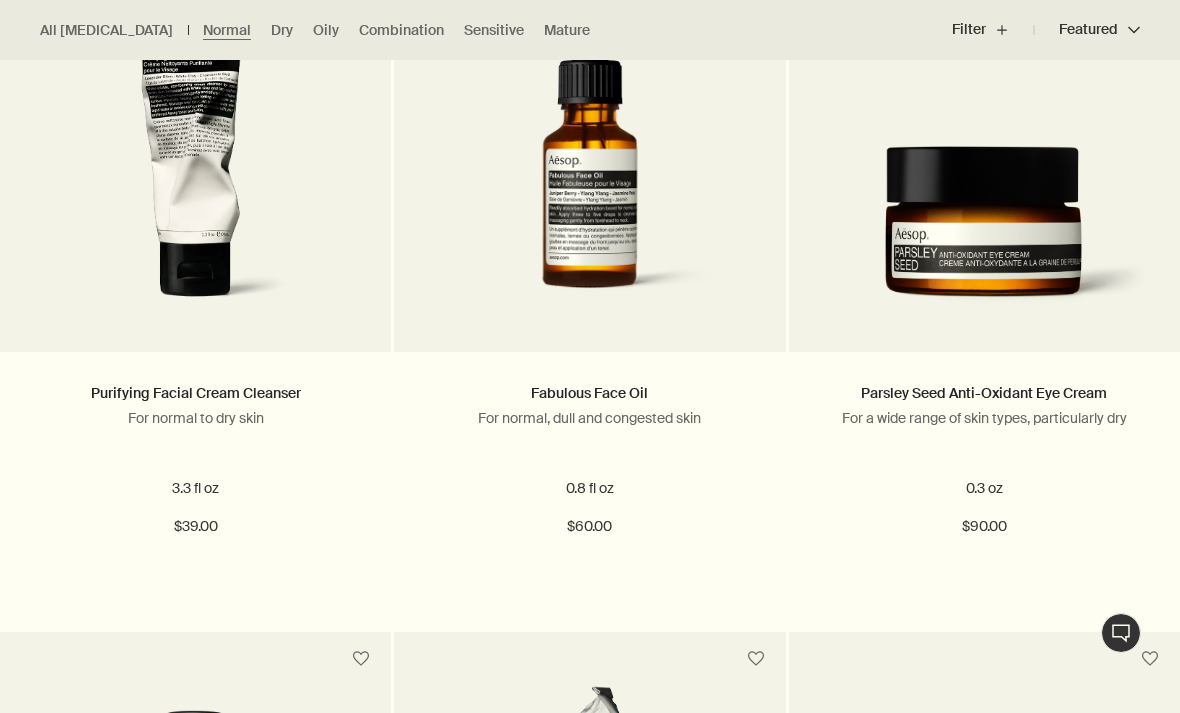 click at bounding box center (589, 160) 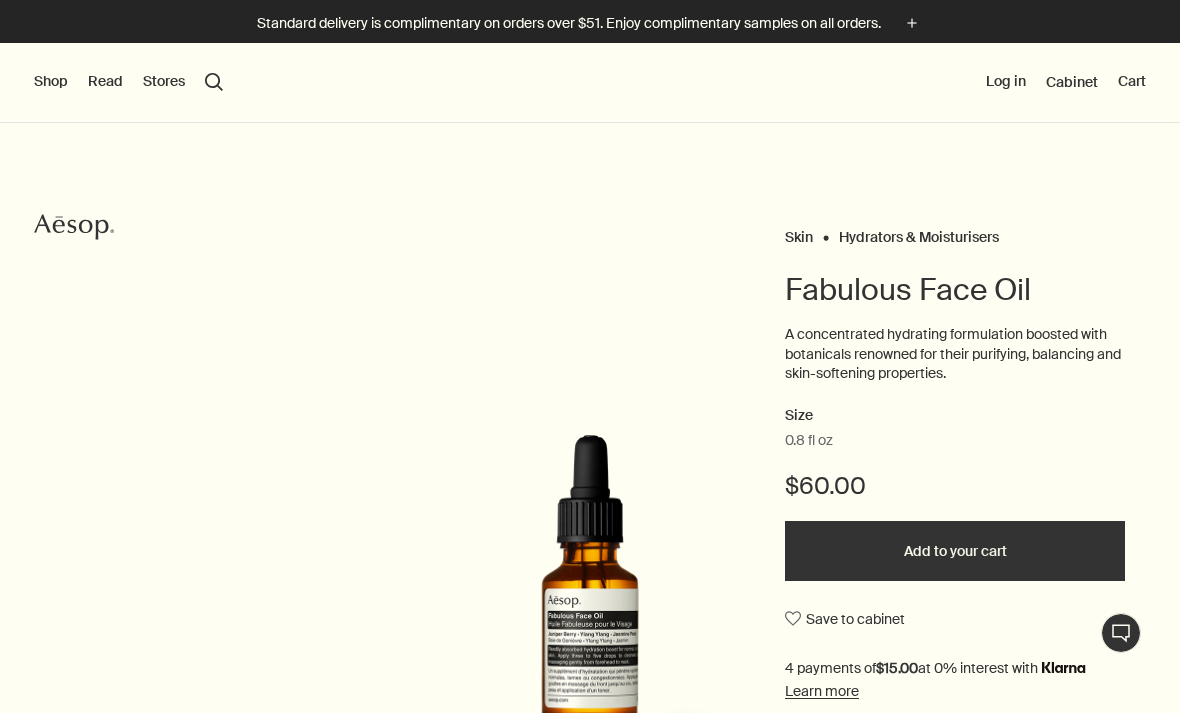 scroll, scrollTop: 0, scrollLeft: 0, axis: both 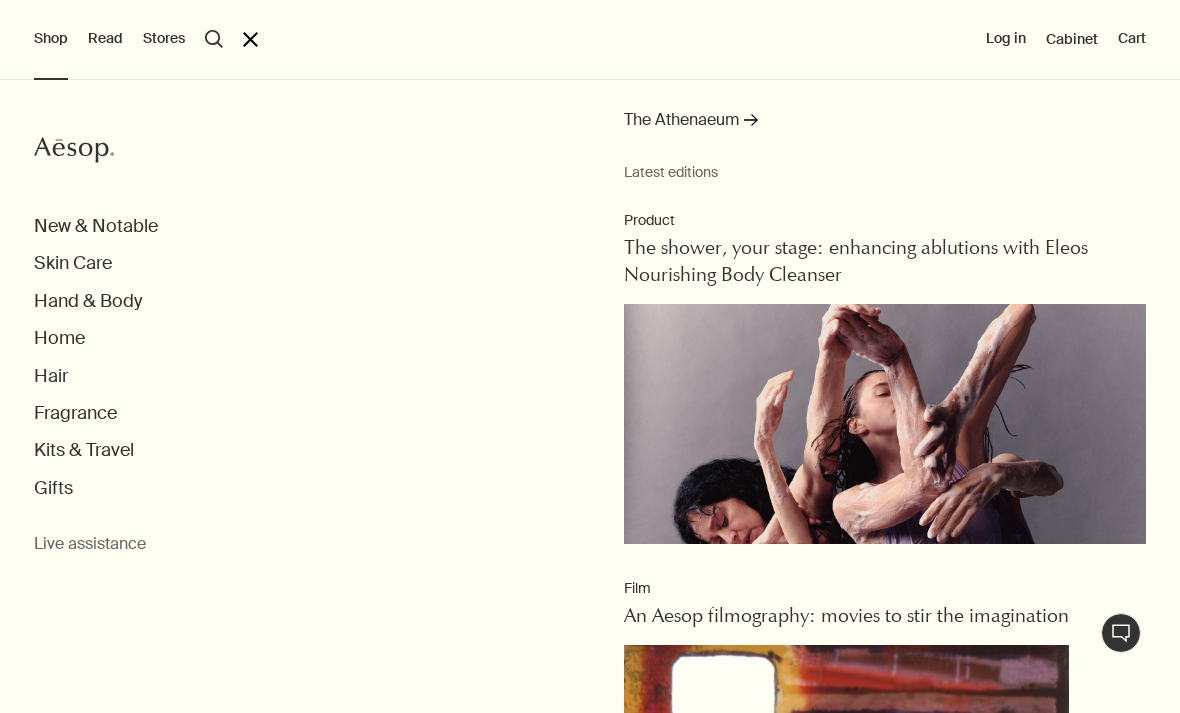 click on "The shower, your stage: enhancing ablutions with Eleos Nourishing Body Cleanser" at bounding box center (856, 262) 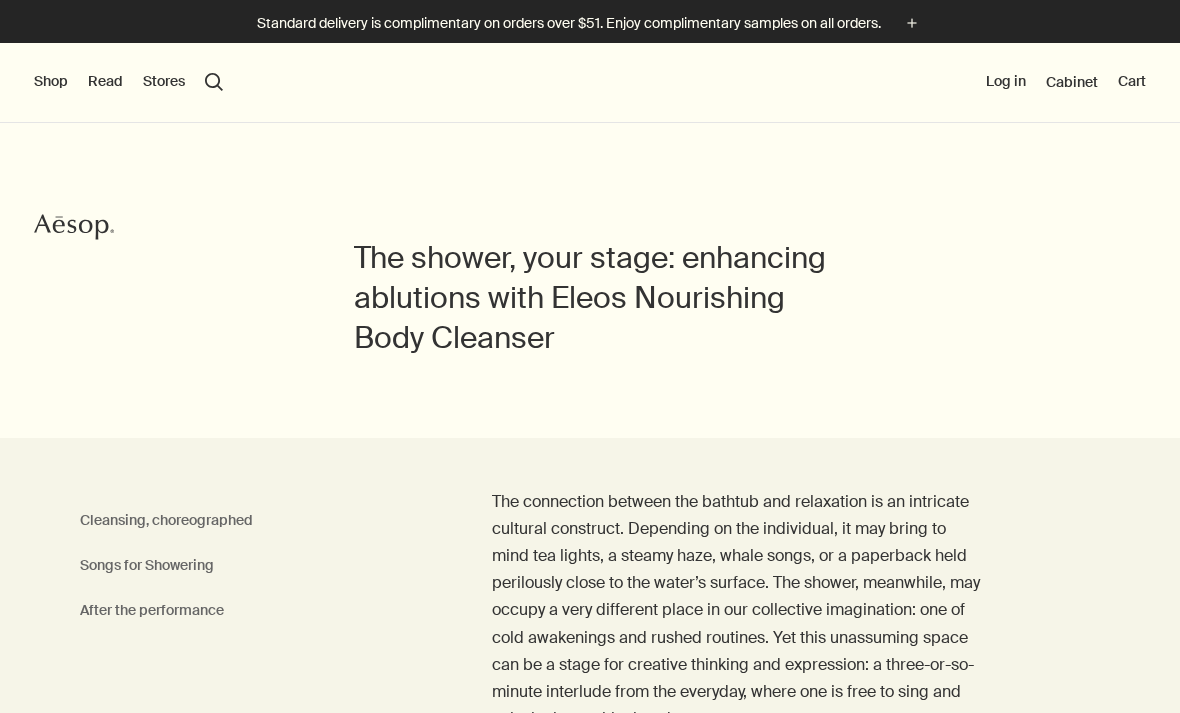 scroll, scrollTop: 0, scrollLeft: 0, axis: both 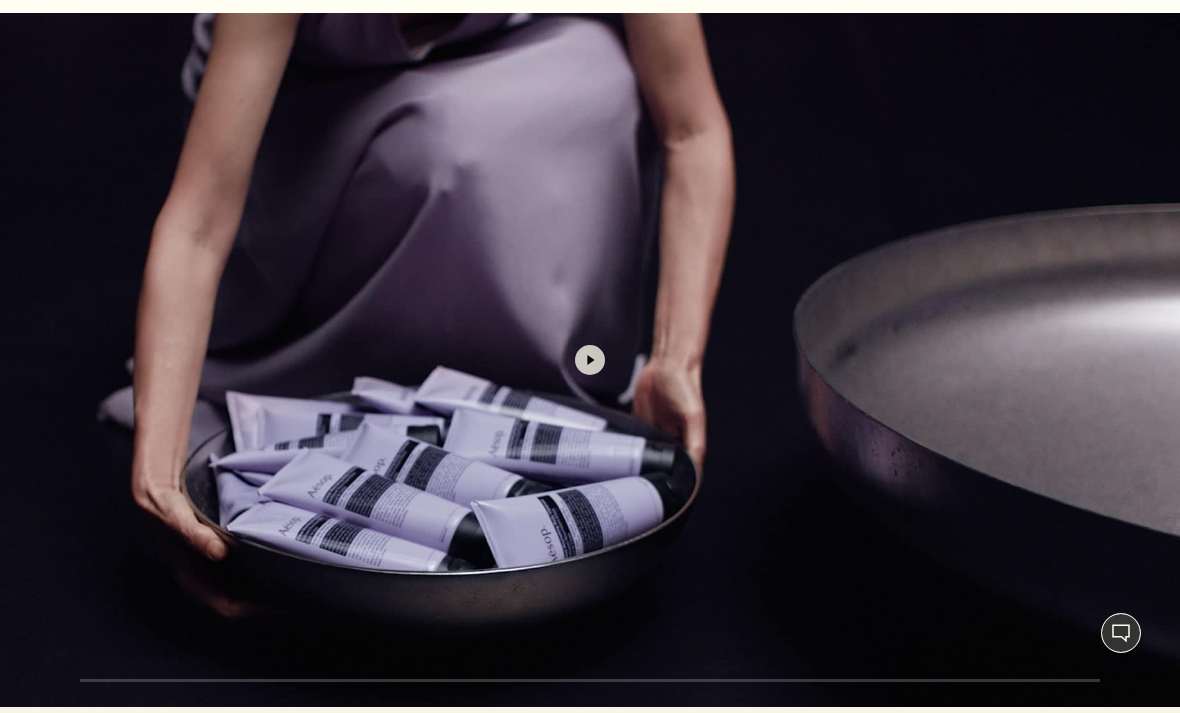 click on "play" at bounding box center (590, 360) 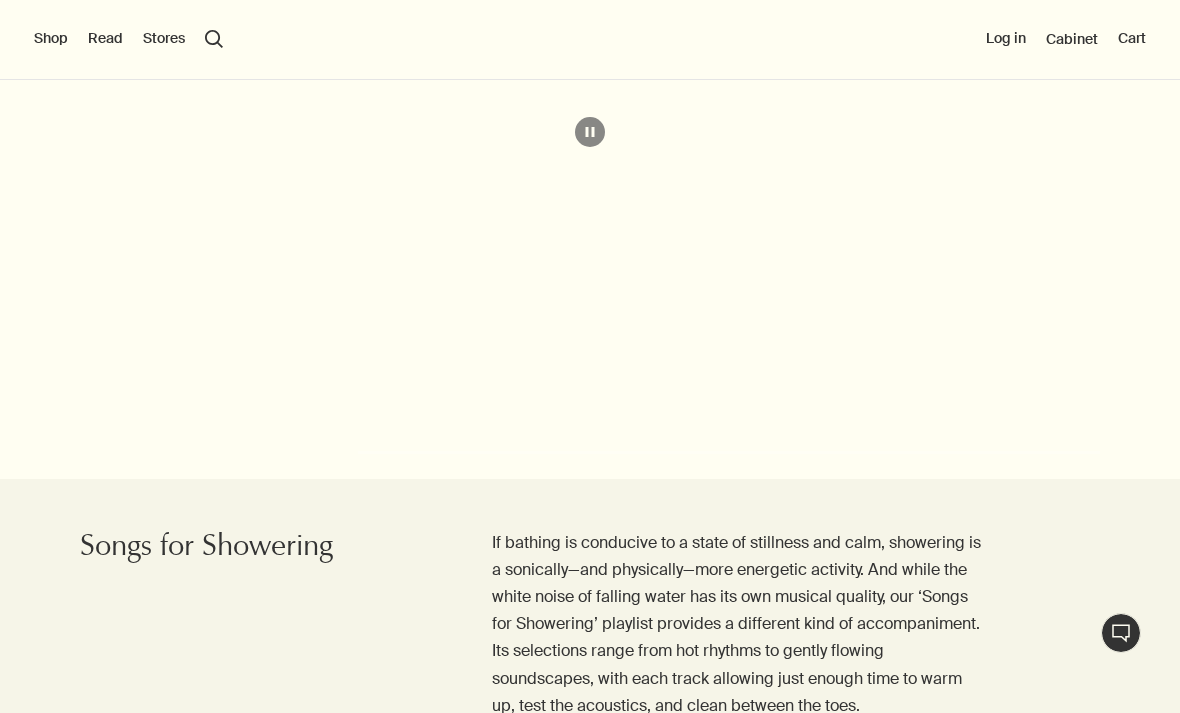 scroll, scrollTop: 1865, scrollLeft: 0, axis: vertical 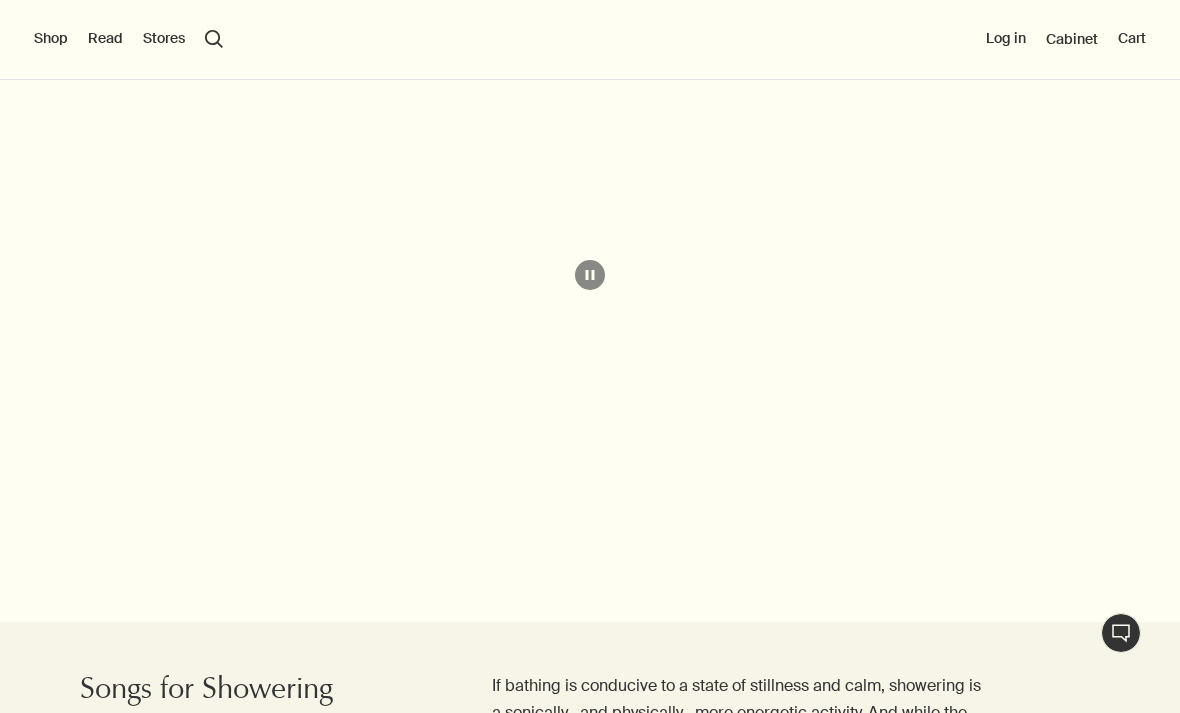 click on "pause" at bounding box center (590, 275) 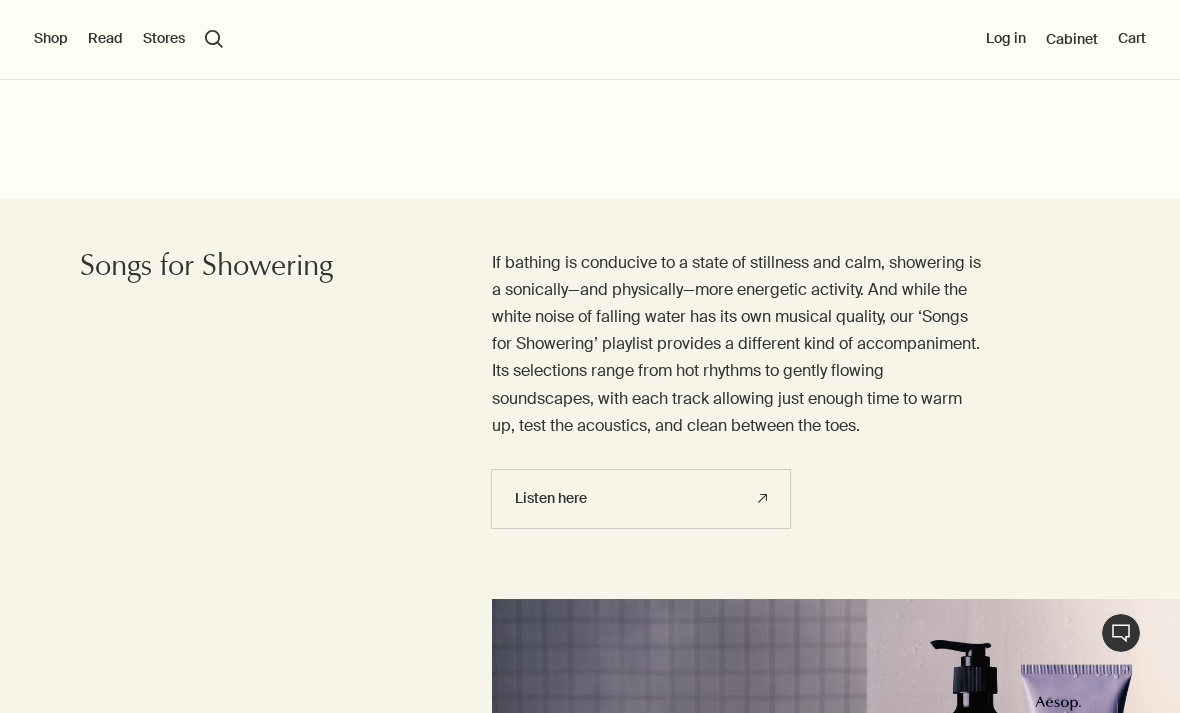 scroll, scrollTop: 2287, scrollLeft: 0, axis: vertical 